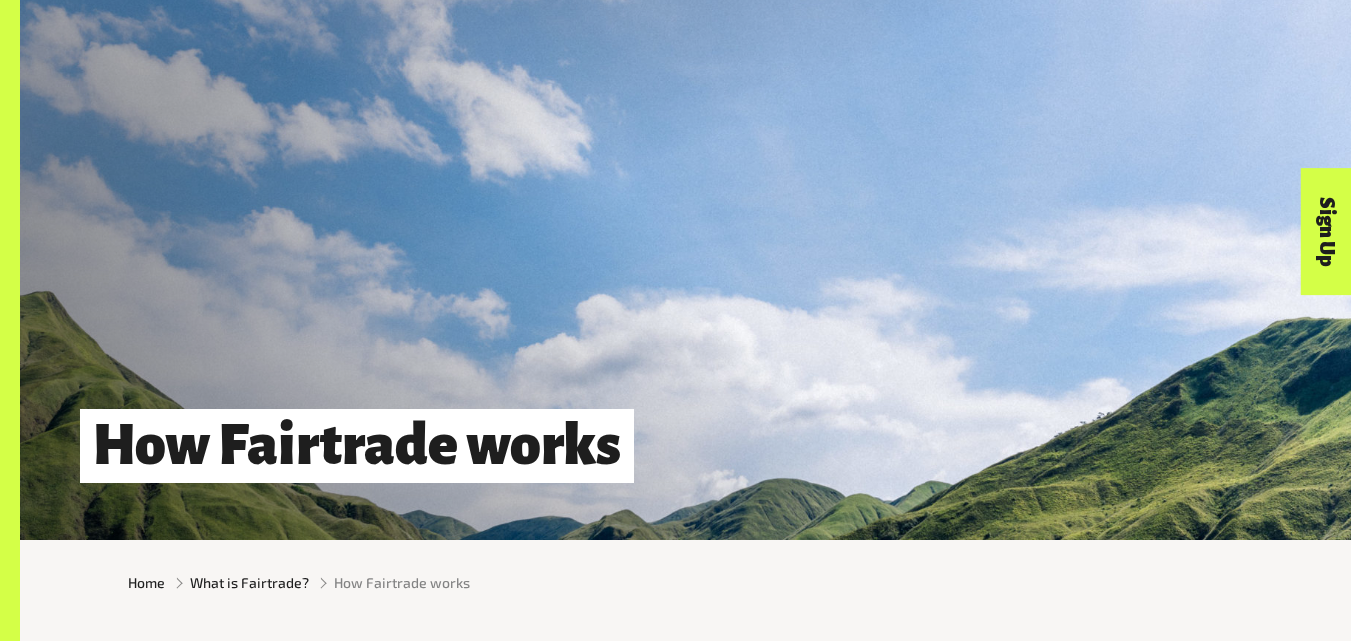 scroll, scrollTop: 582, scrollLeft: 0, axis: vertical 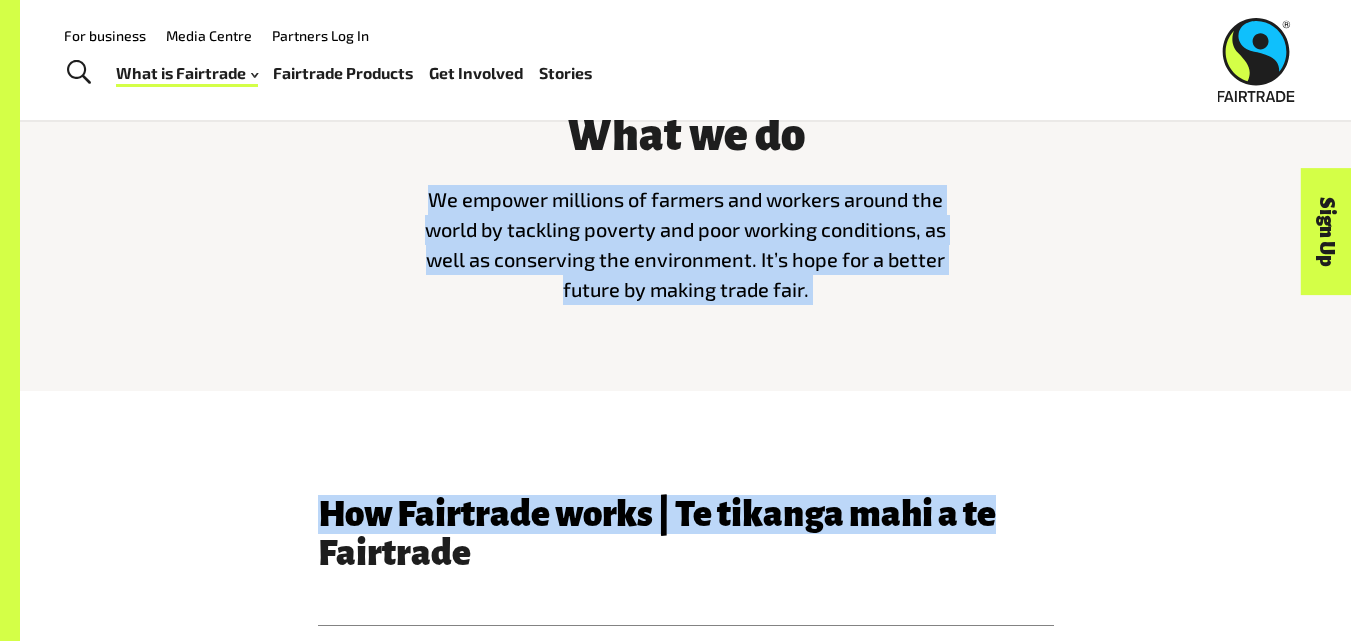 drag, startPoint x: 434, startPoint y: 210, endPoint x: 1204, endPoint y: 406, distance: 794.55396 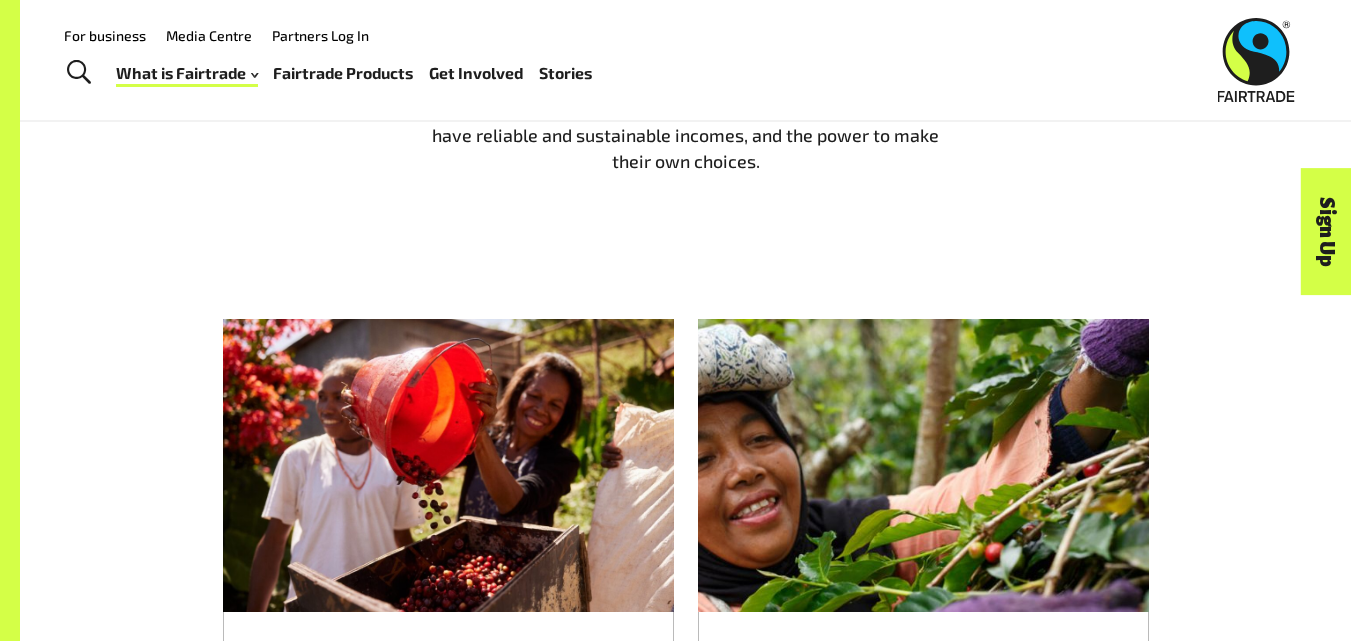 scroll, scrollTop: 1729, scrollLeft: 0, axis: vertical 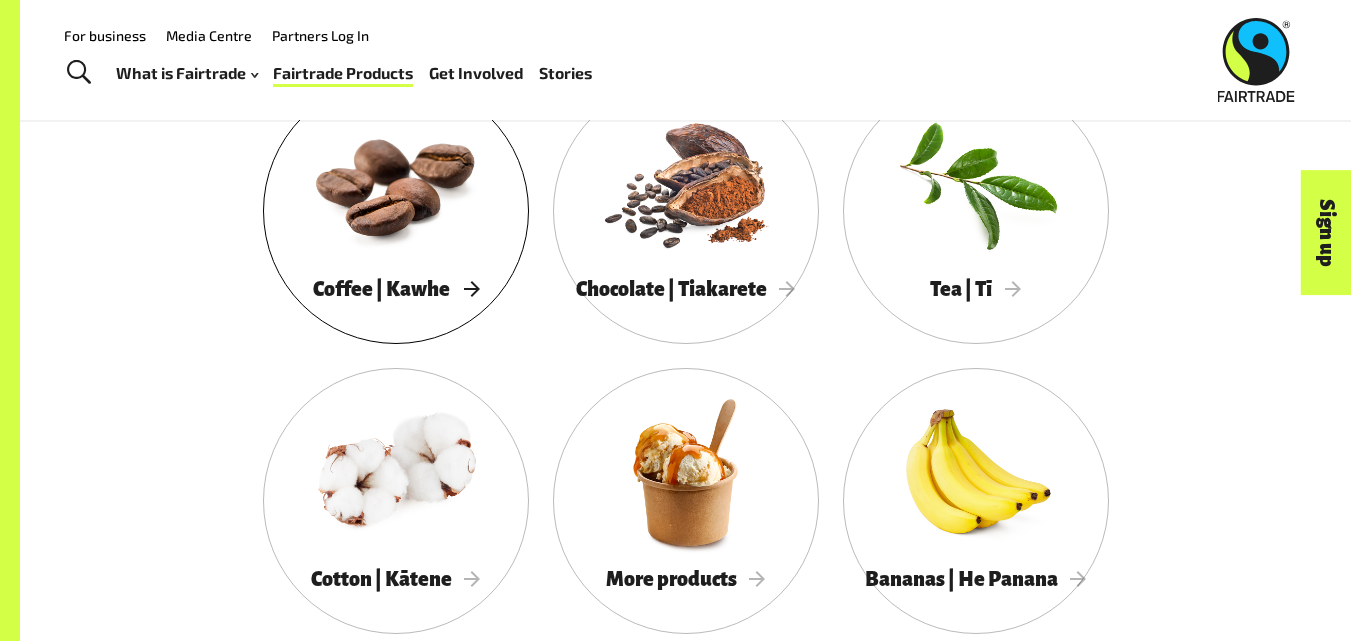 click at bounding box center [396, 182] 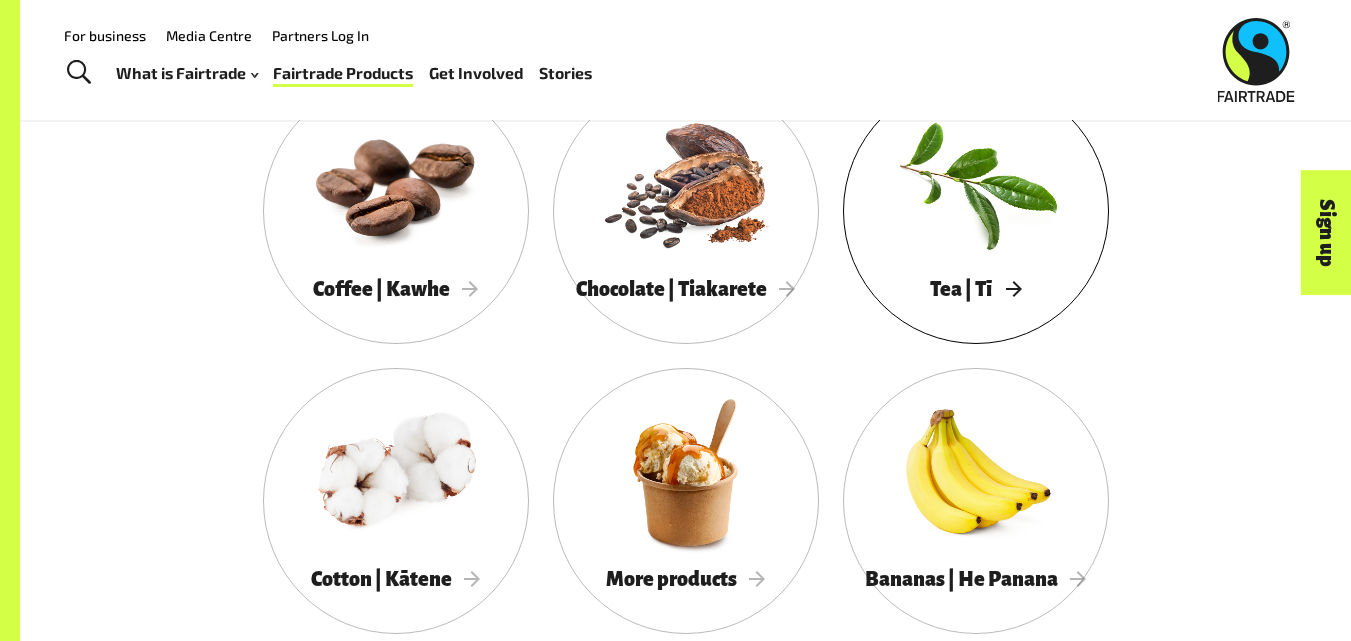 click at bounding box center [976, 182] 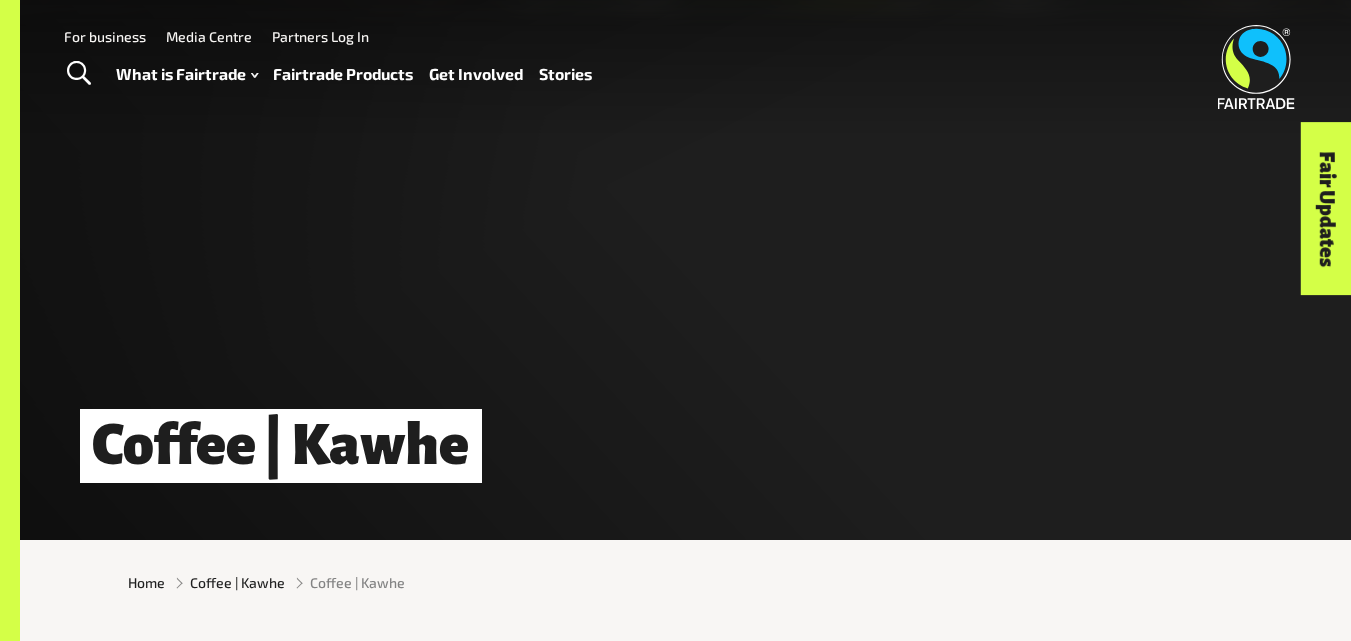 scroll, scrollTop: 102, scrollLeft: 0, axis: vertical 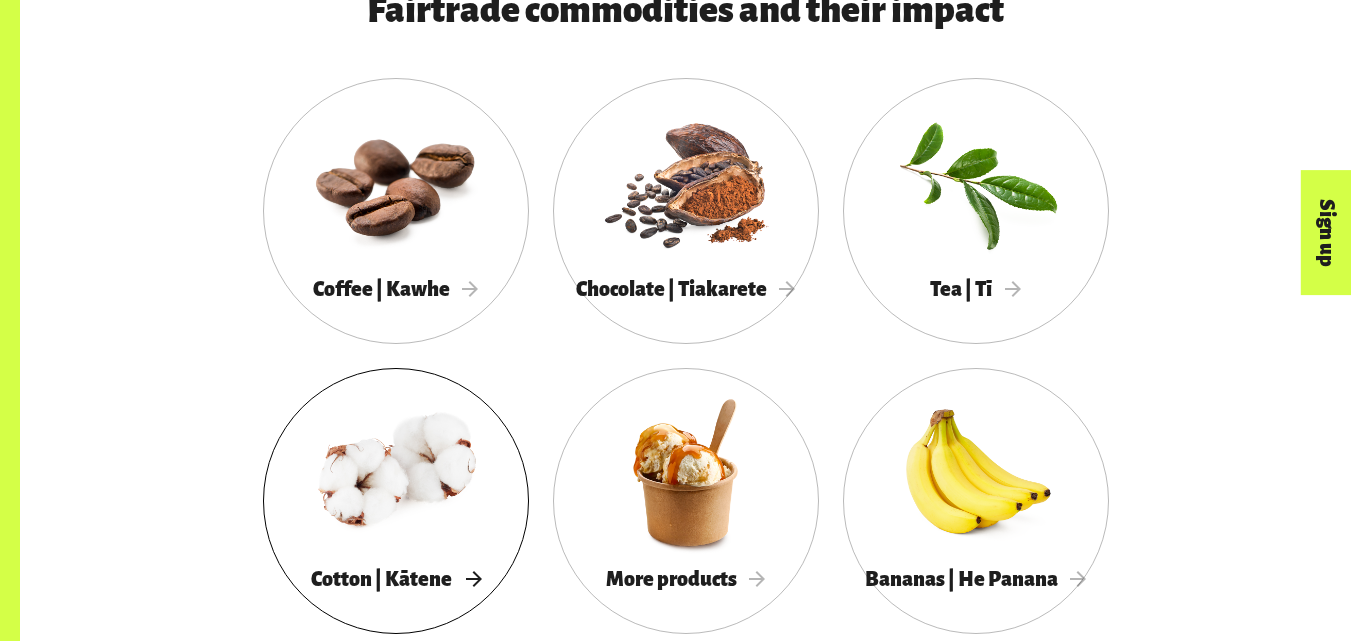 click at bounding box center (396, 472) 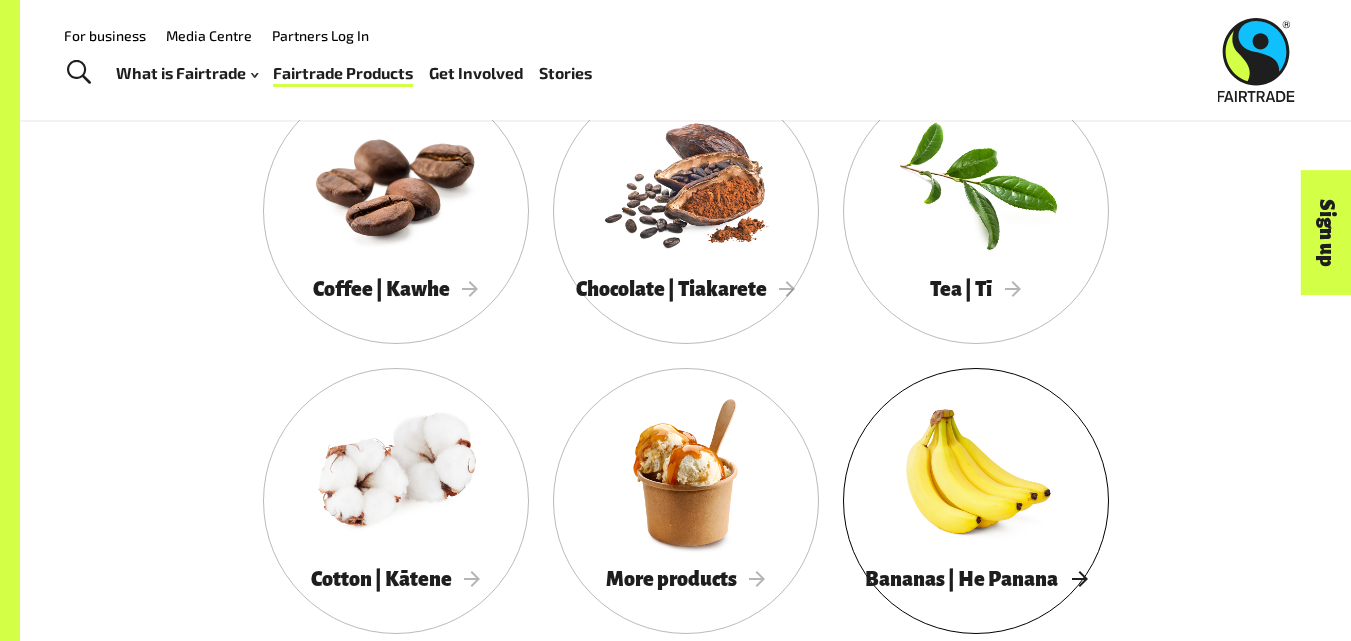 click at bounding box center [976, 472] 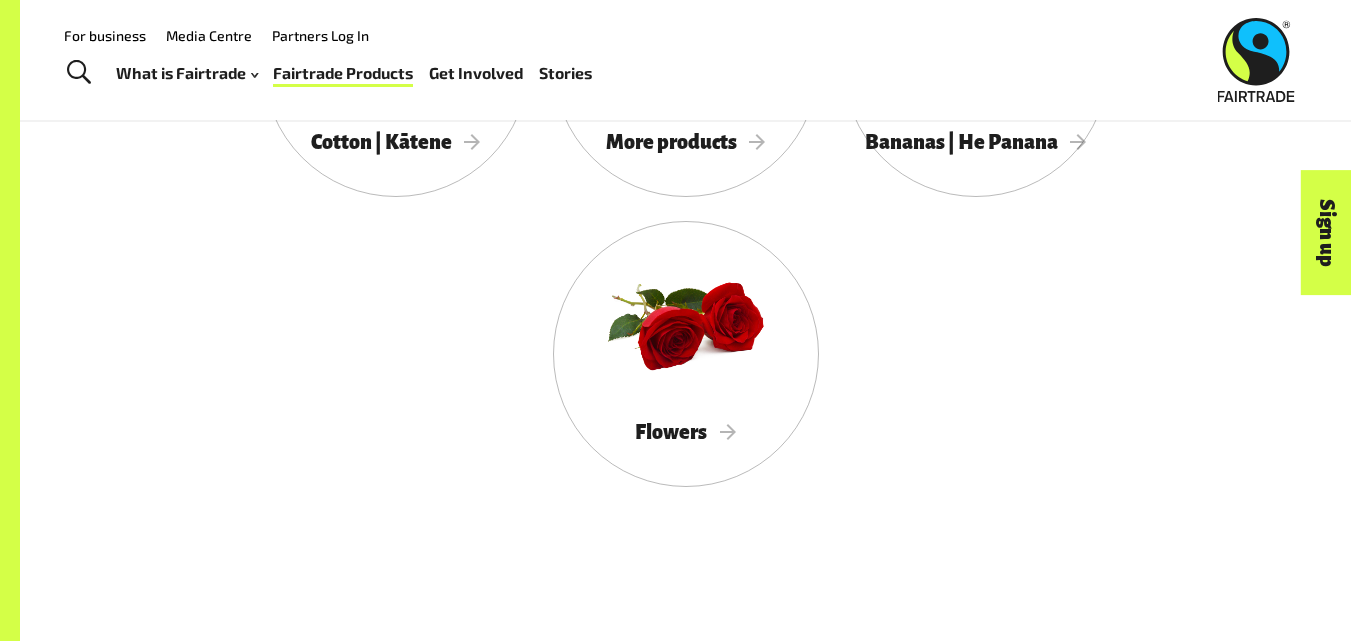 scroll, scrollTop: 2182, scrollLeft: 0, axis: vertical 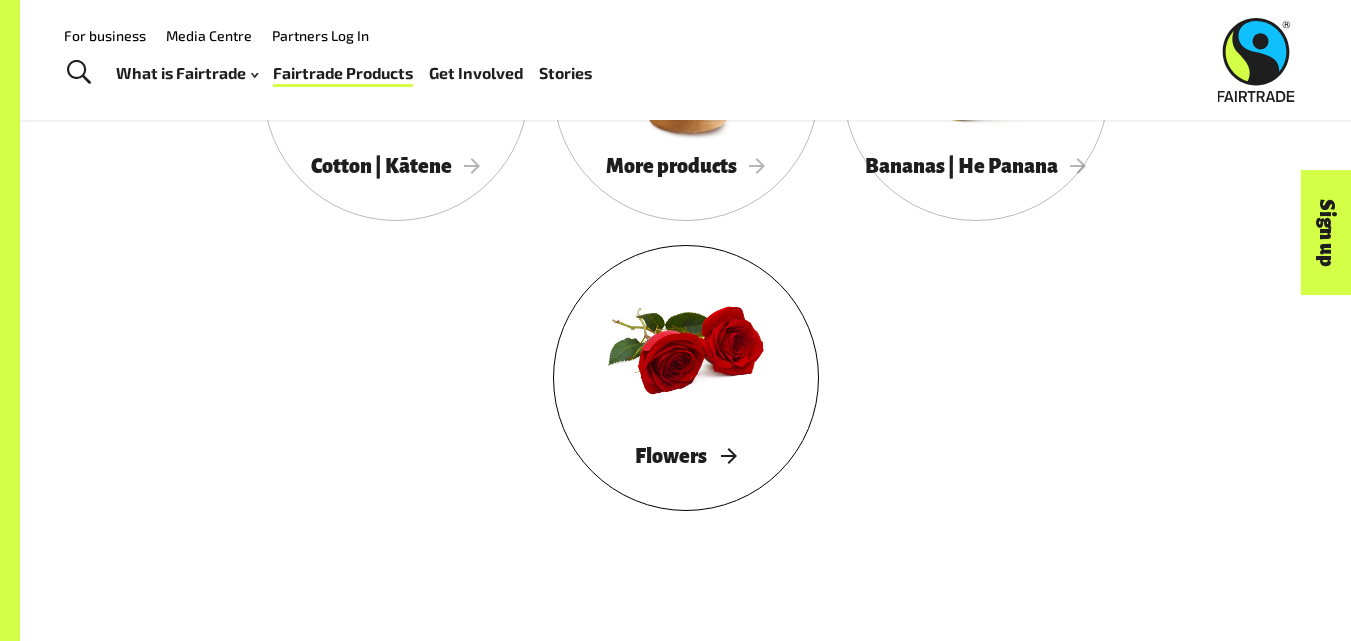 click at bounding box center (686, 349) 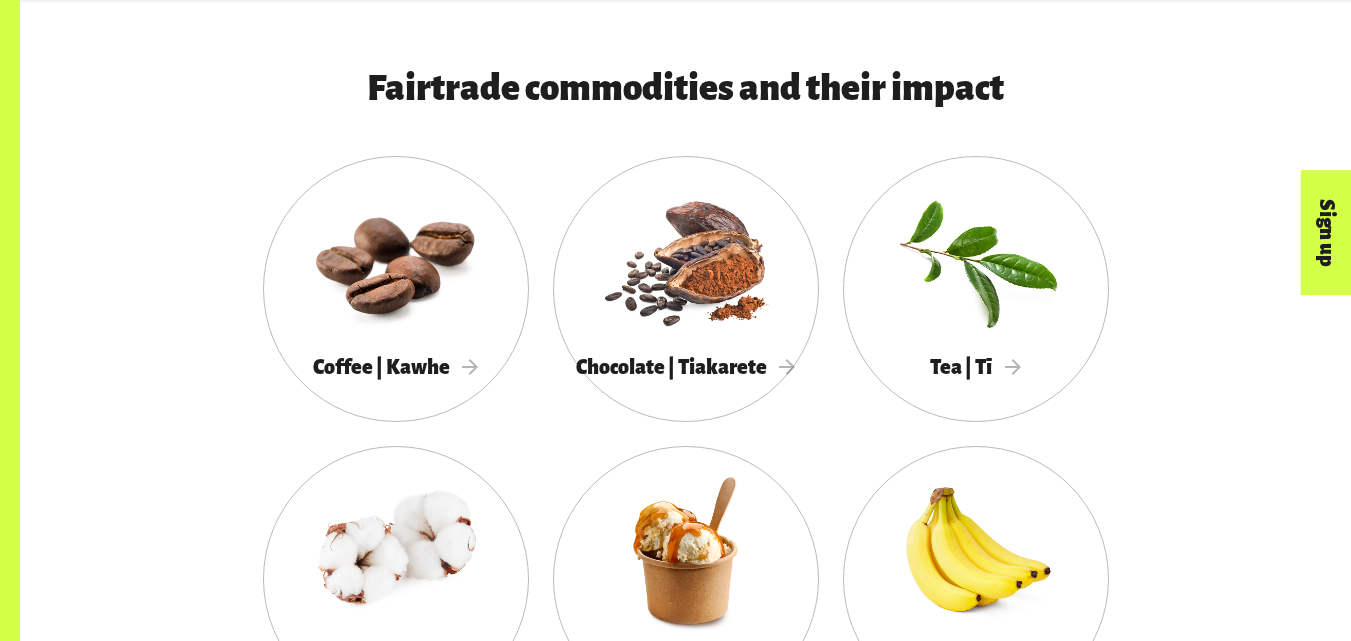scroll, scrollTop: 1818, scrollLeft: 0, axis: vertical 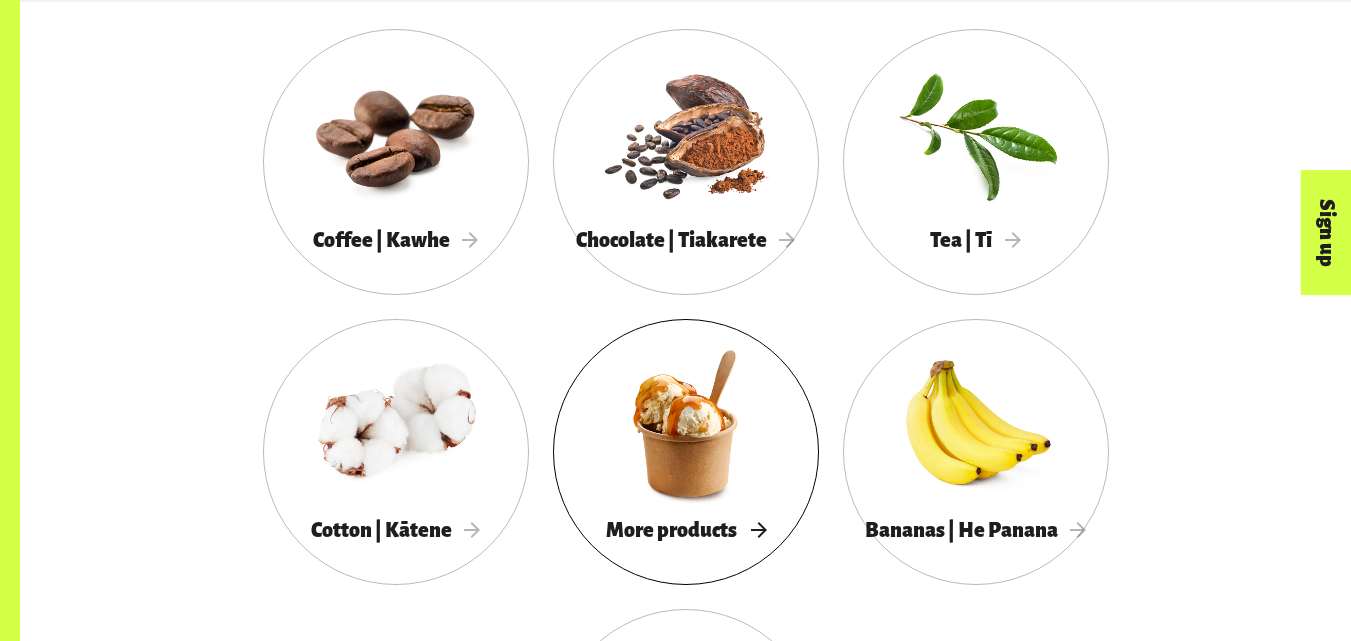 click at bounding box center (686, 423) 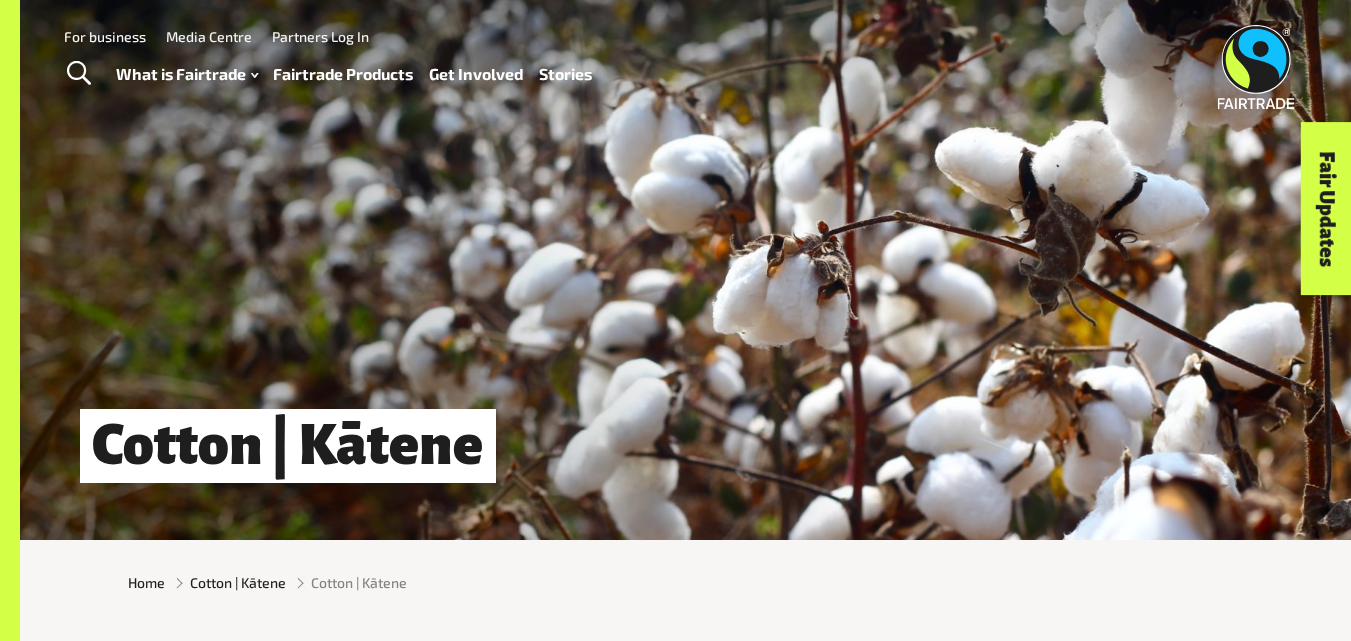 scroll, scrollTop: 0, scrollLeft: 0, axis: both 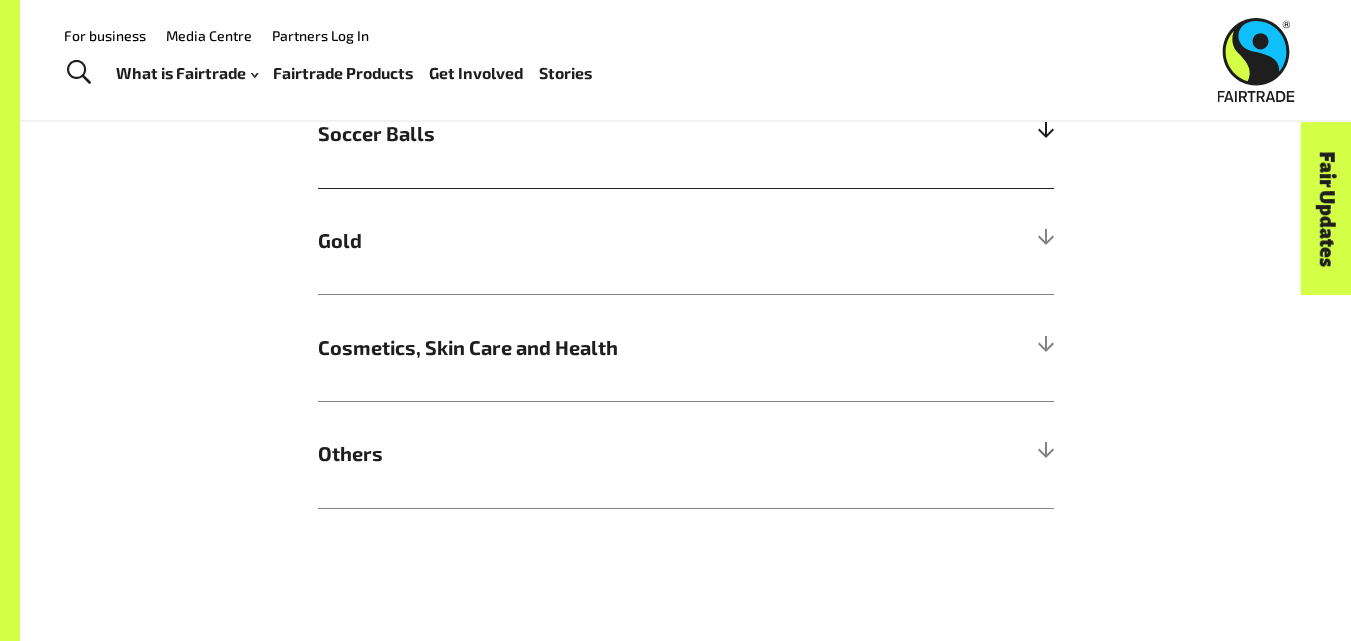 click on "Soccer Balls" at bounding box center [686, 134] 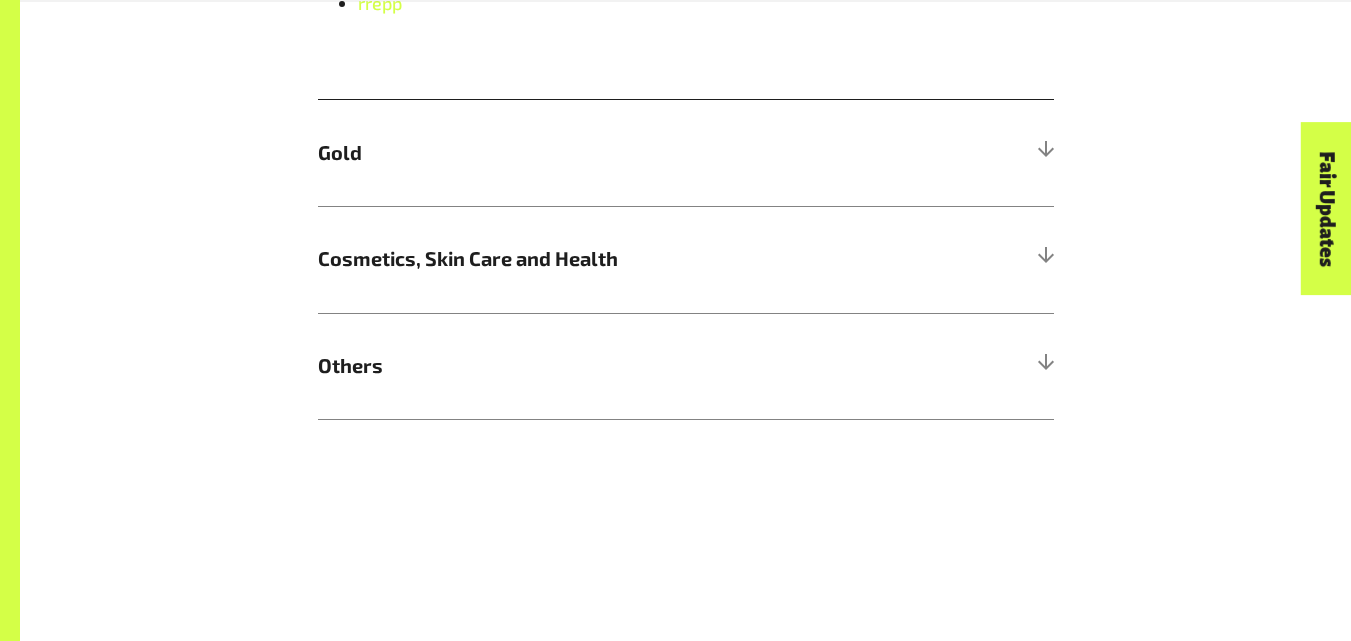 scroll, scrollTop: 2218, scrollLeft: 0, axis: vertical 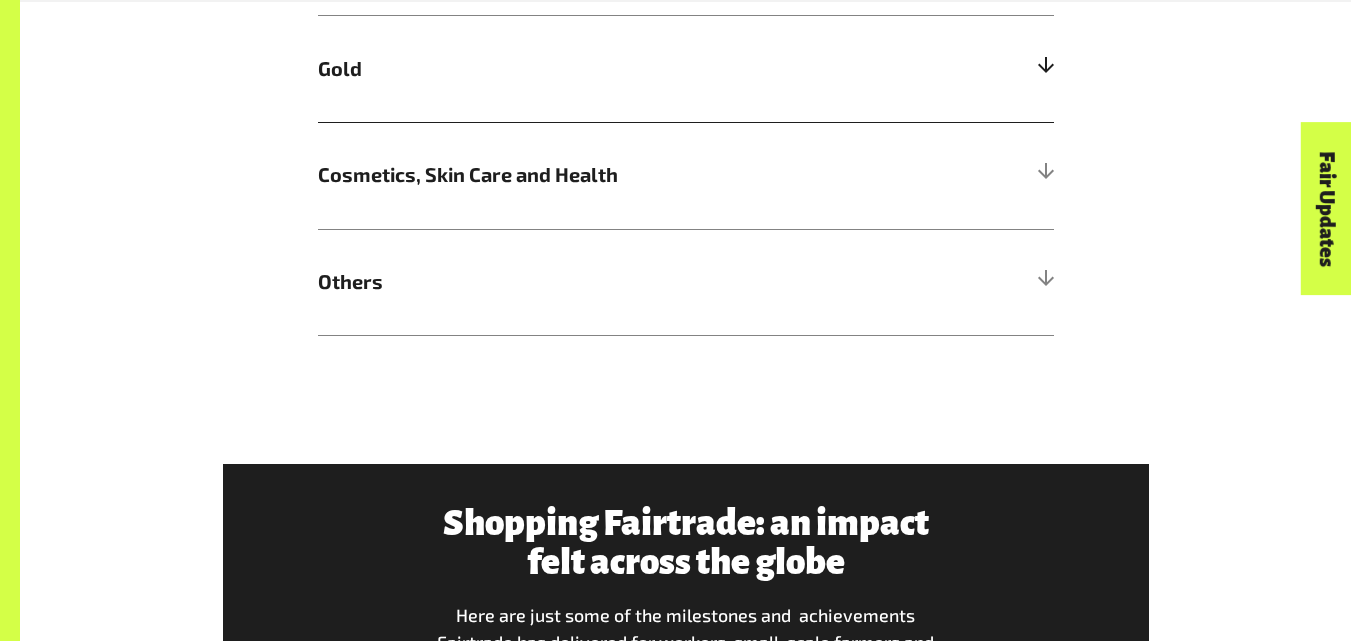click on "Gold" at bounding box center [594, 69] 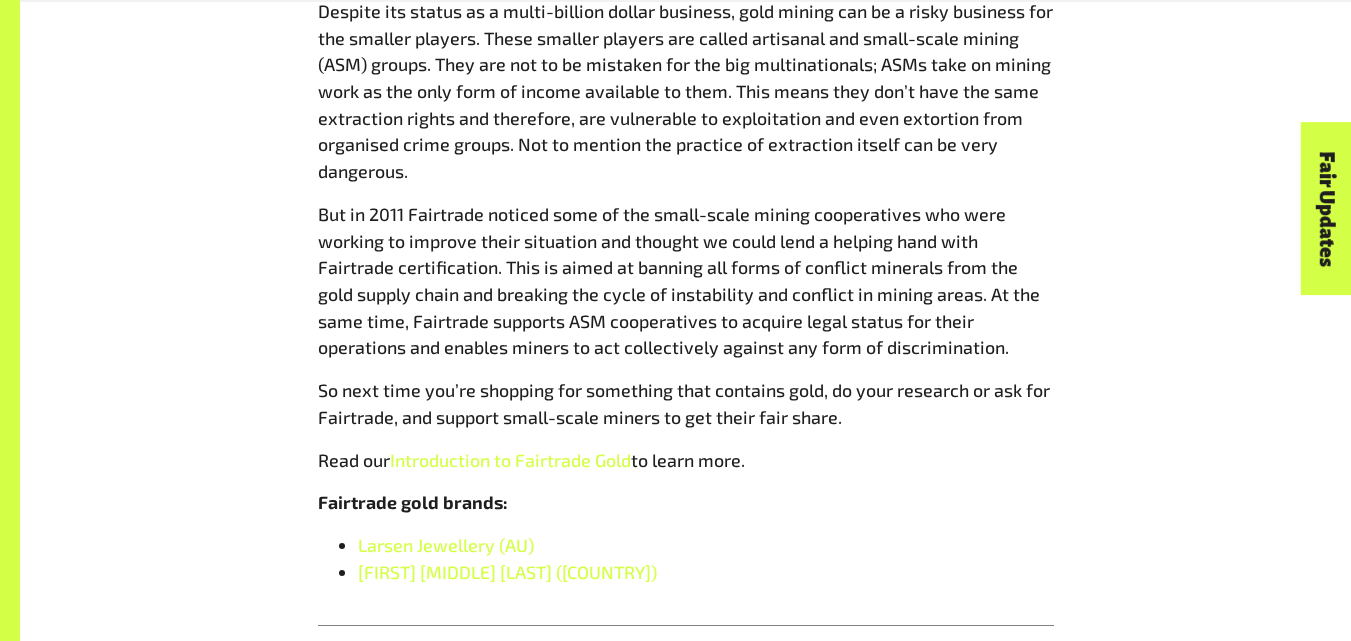 scroll, scrollTop: 2039, scrollLeft: 0, axis: vertical 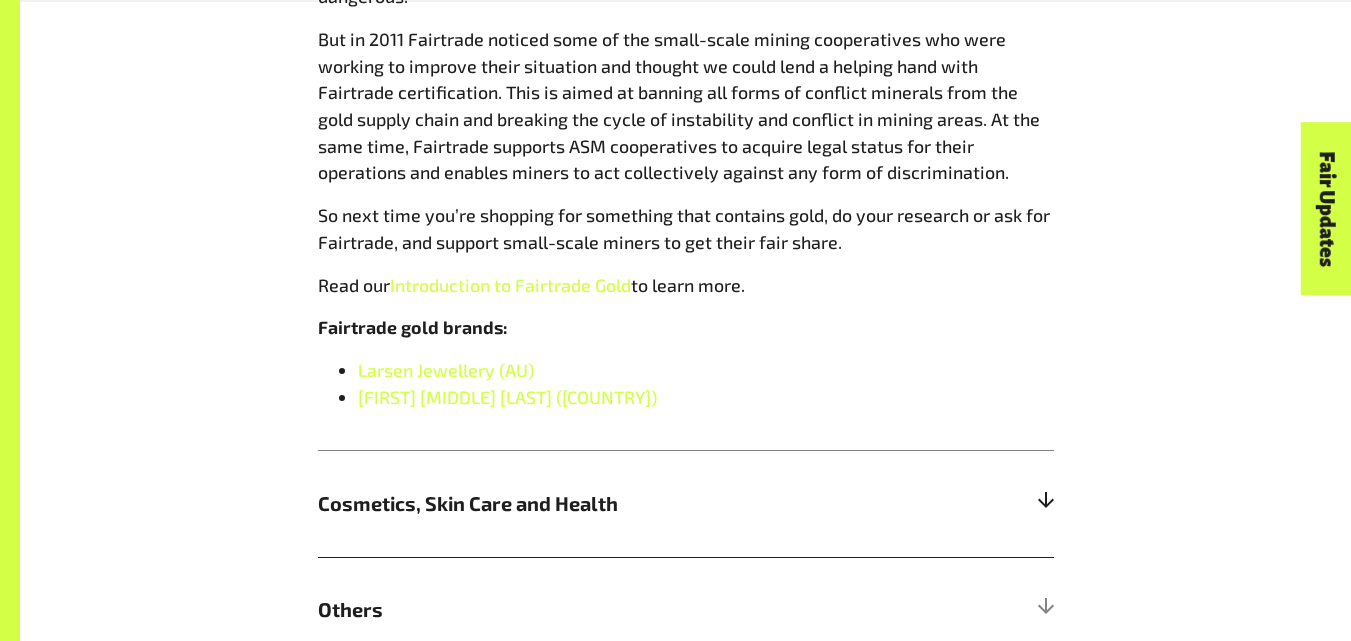 click on "Cosmetics, Skin Care and Health" at bounding box center (594, 504) 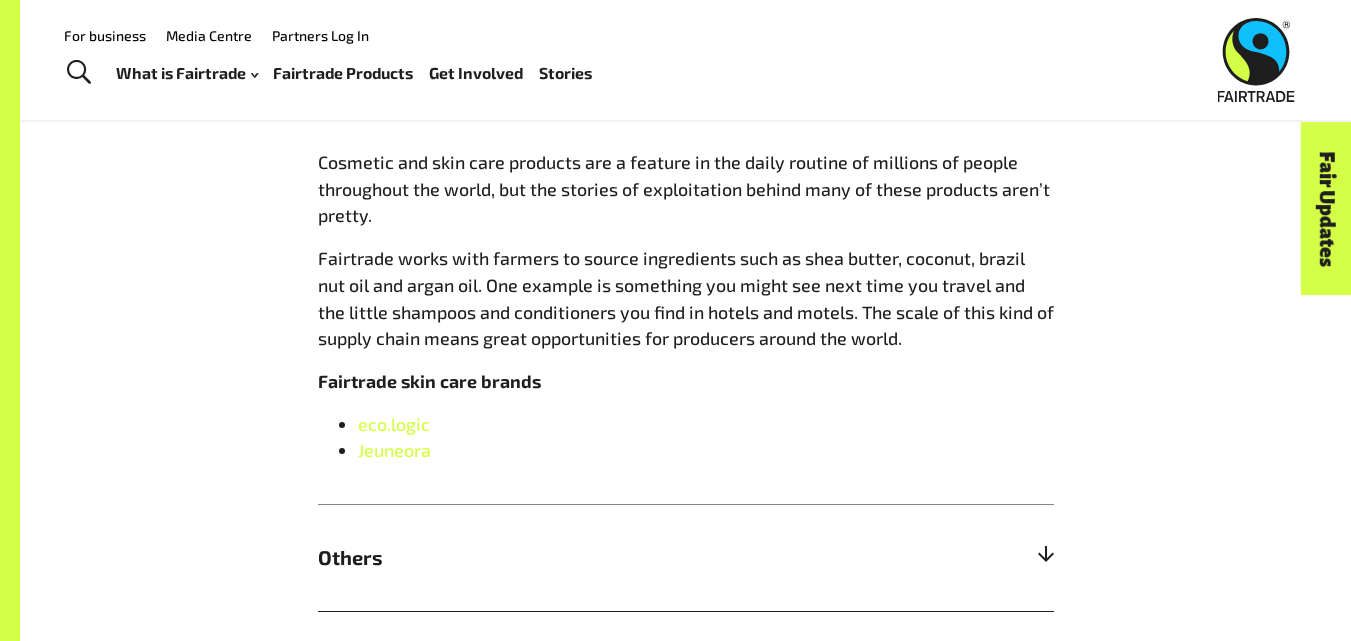 scroll, scrollTop: 1639, scrollLeft: 0, axis: vertical 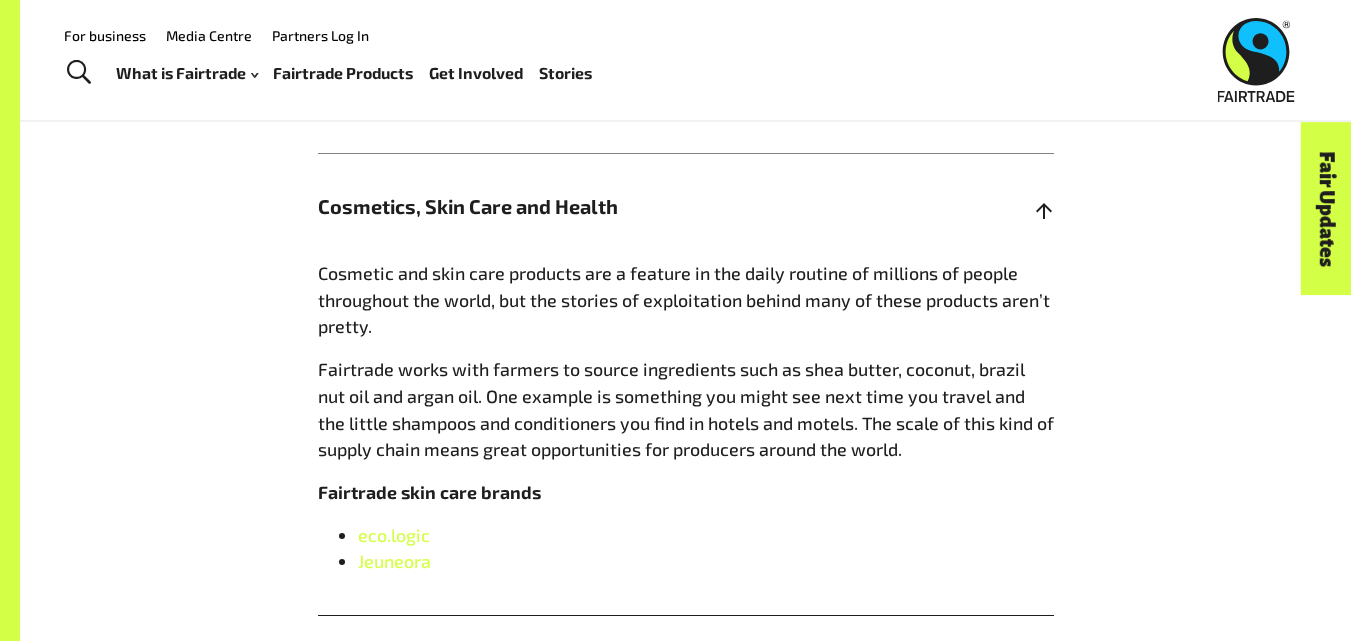 click on "Cosmetics, Skin Care and Health" at bounding box center [686, 206] 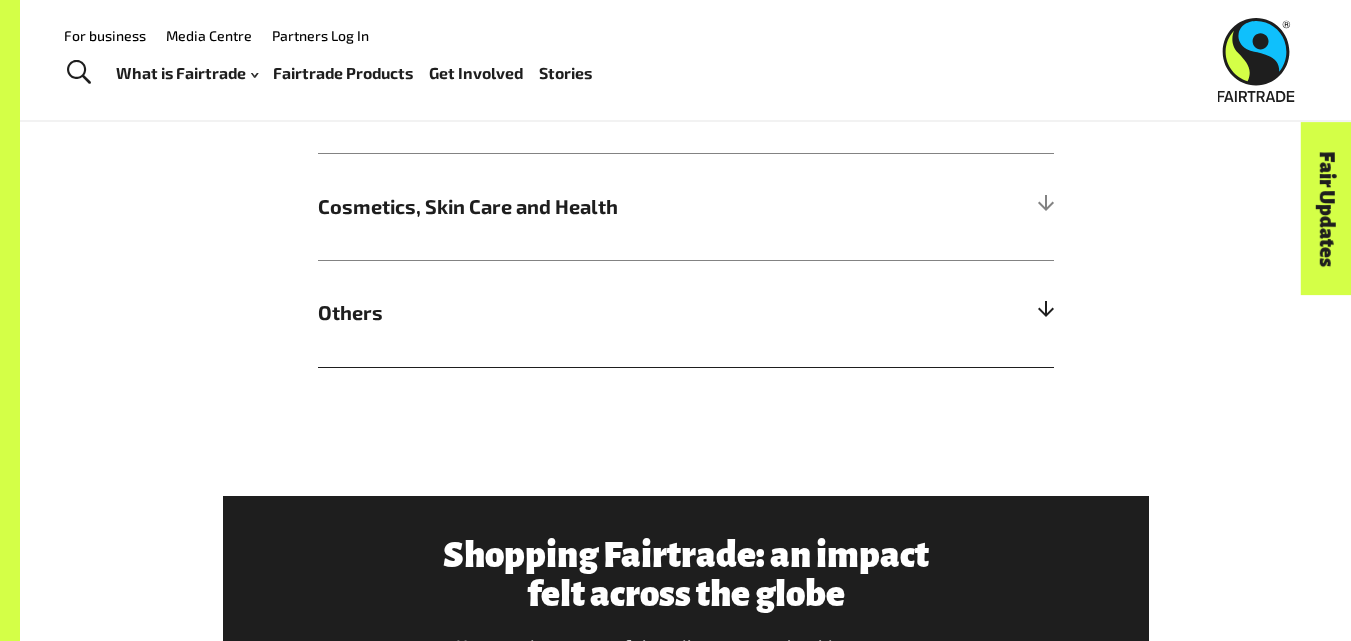 click on "Others" at bounding box center (686, 313) 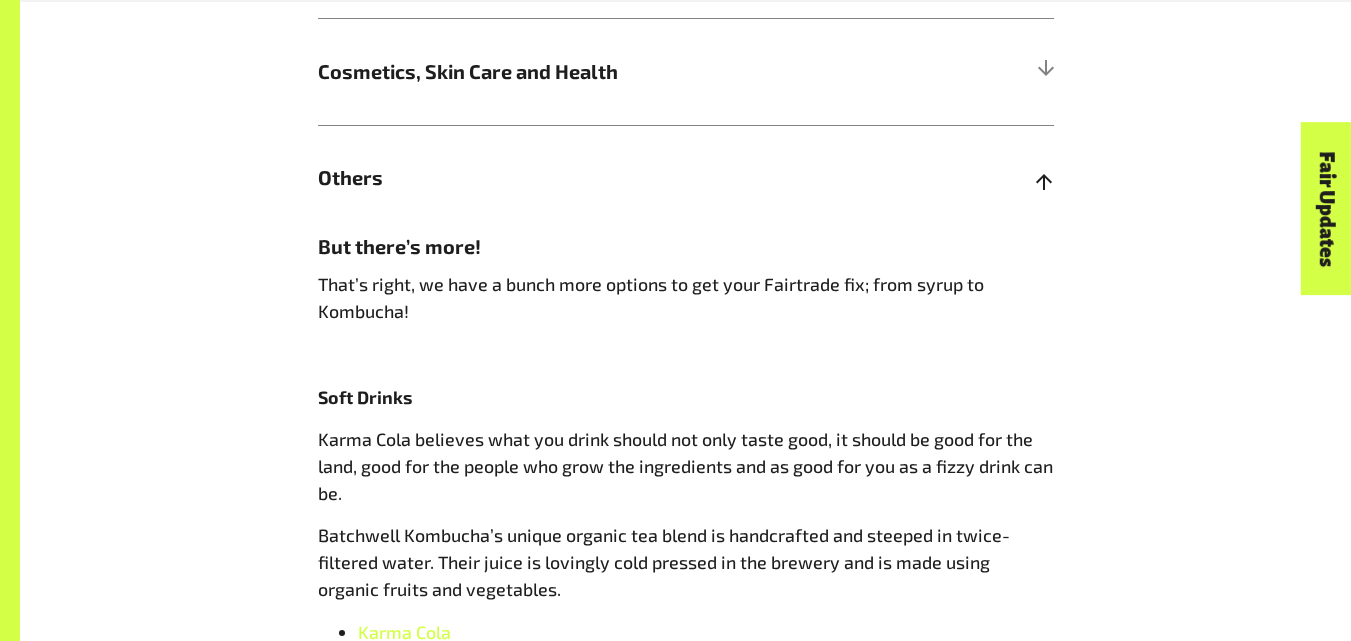 scroll, scrollTop: 1906, scrollLeft: 0, axis: vertical 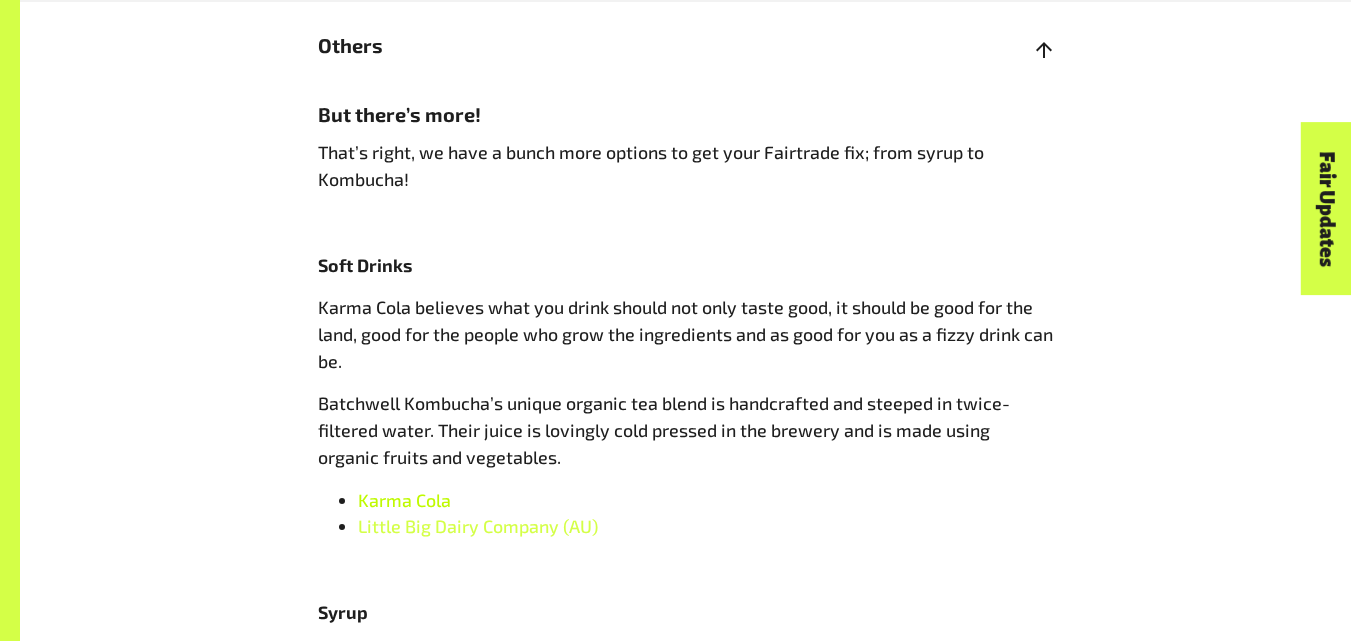 click on "Karma Cola" at bounding box center (404, 500) 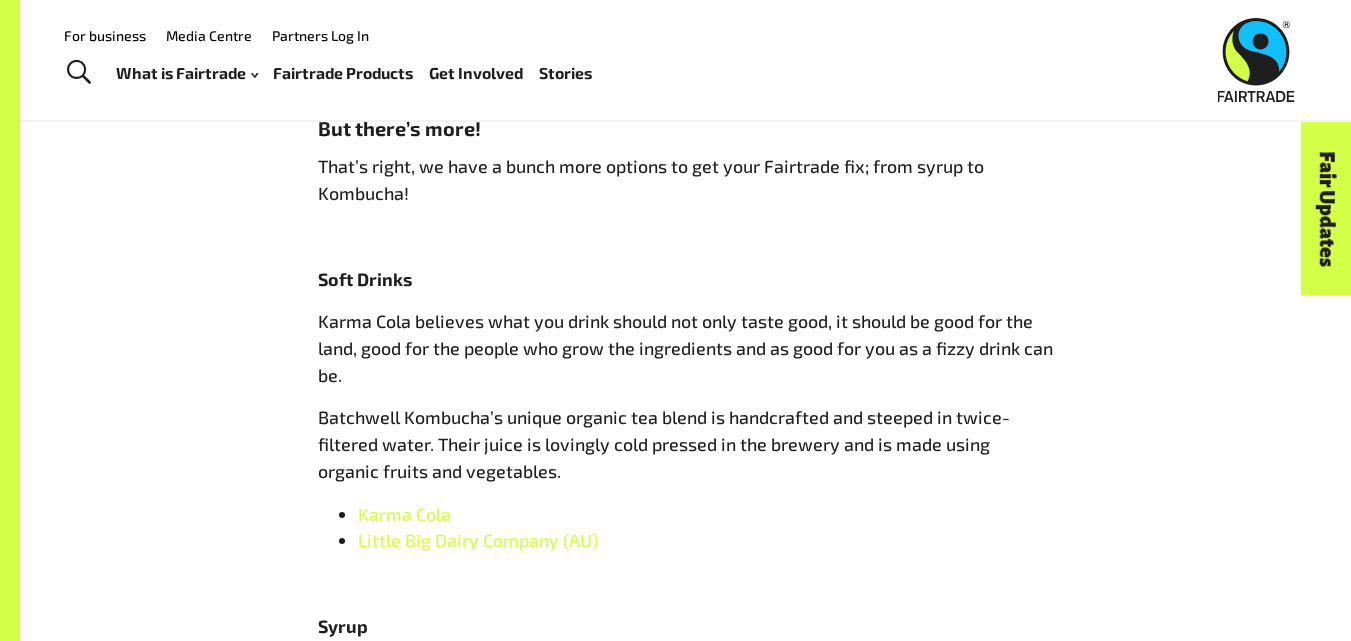 scroll, scrollTop: 1639, scrollLeft: 0, axis: vertical 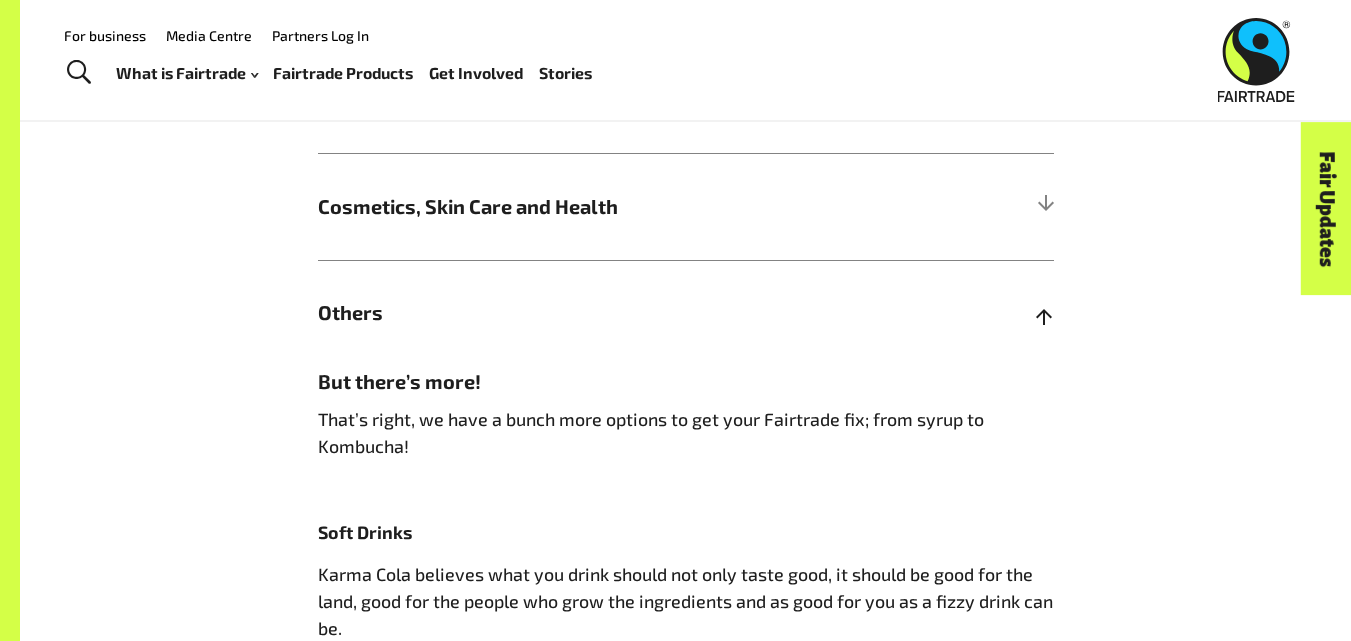 click on "Others" at bounding box center (594, 313) 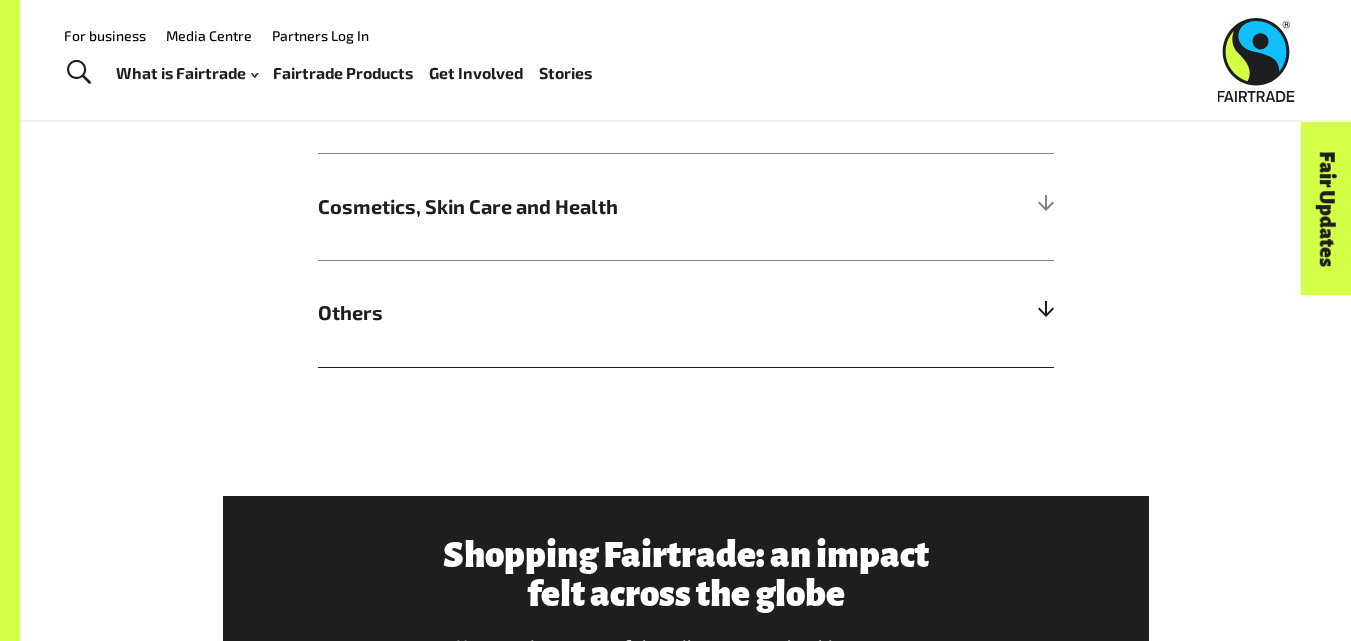 click on "Others" at bounding box center [594, 313] 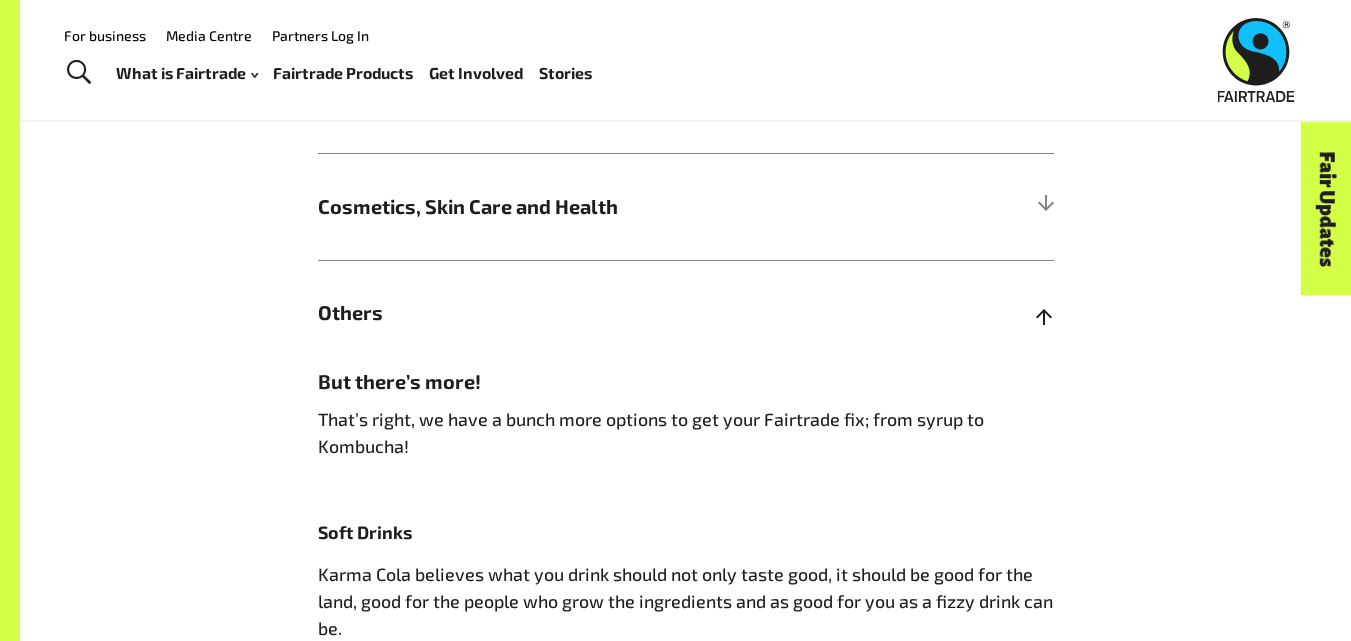 click on "Others" at bounding box center (594, 313) 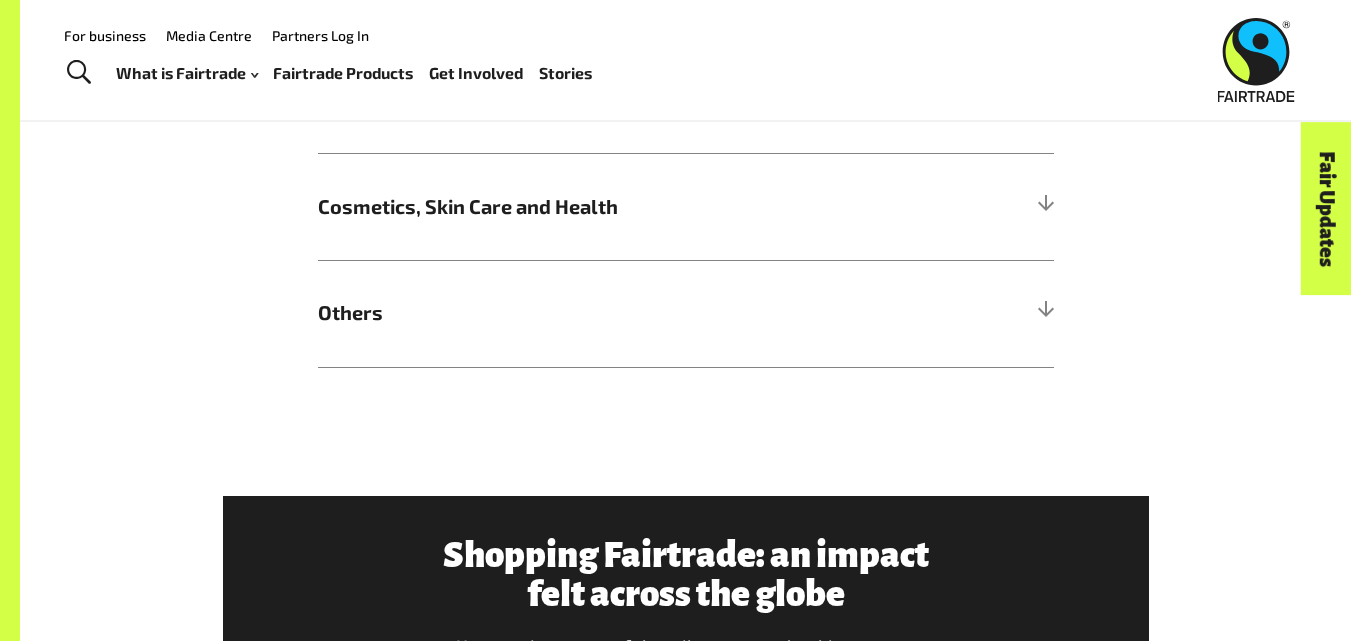click at bounding box center (1256, 60) 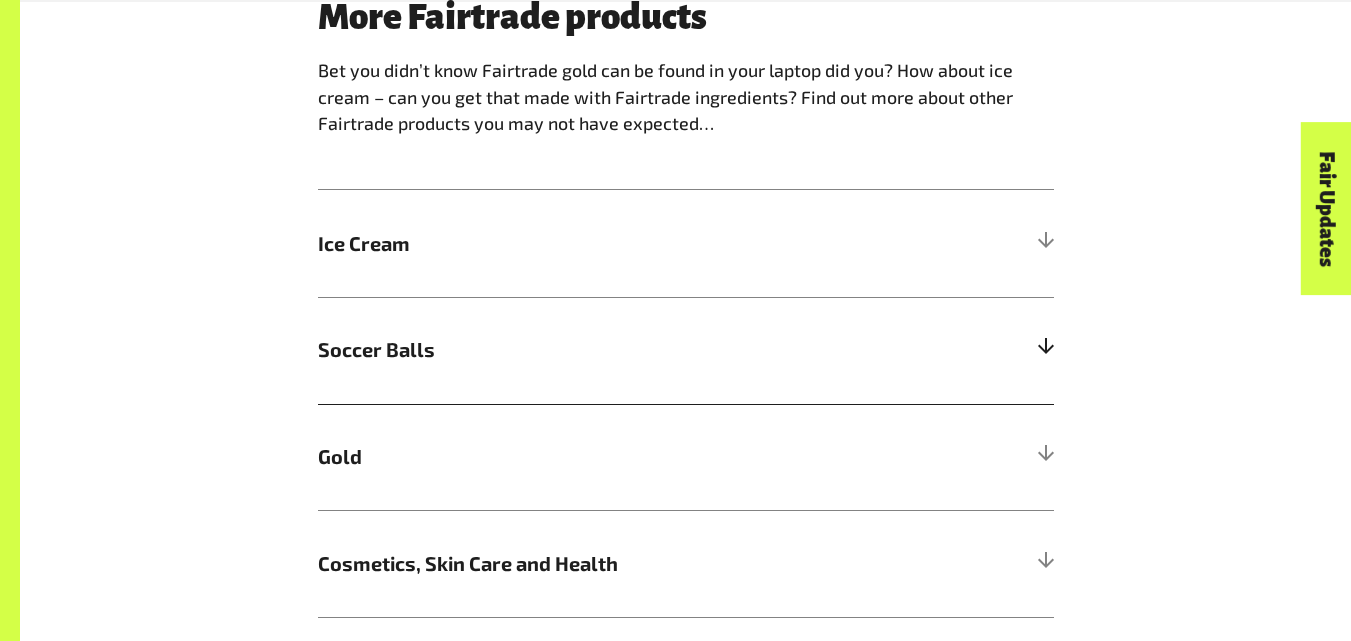 scroll, scrollTop: 1373, scrollLeft: 0, axis: vertical 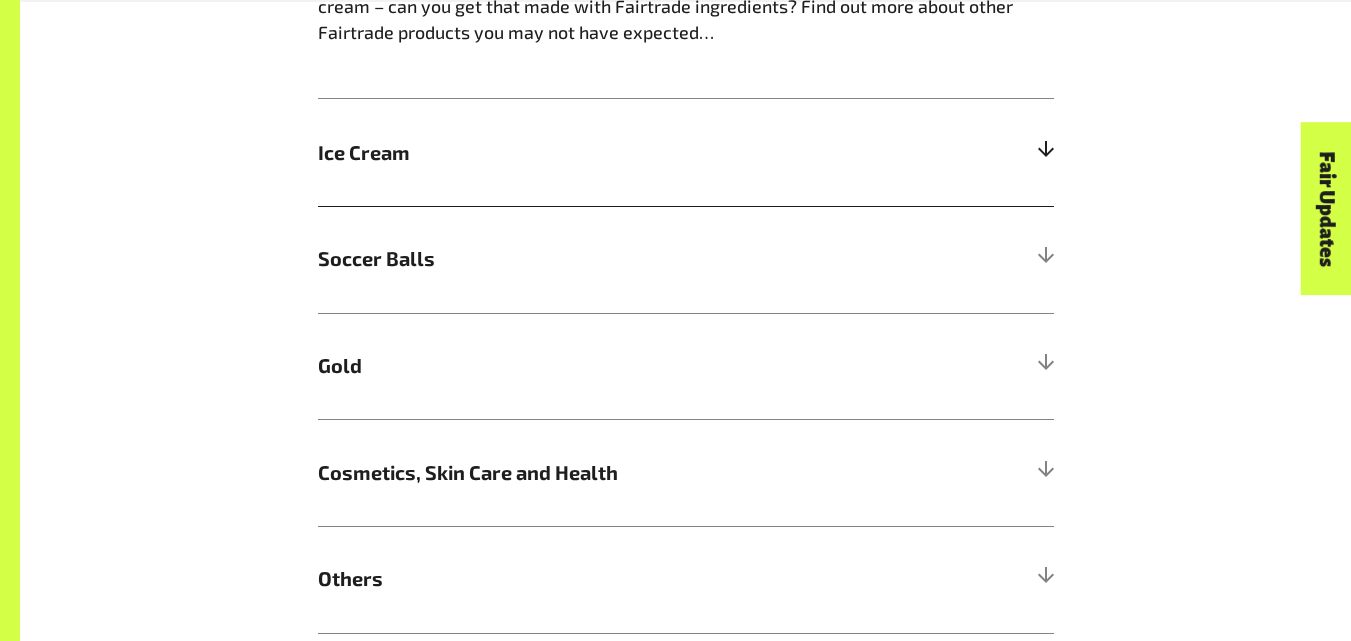 click on "Ice Cream" at bounding box center [594, 153] 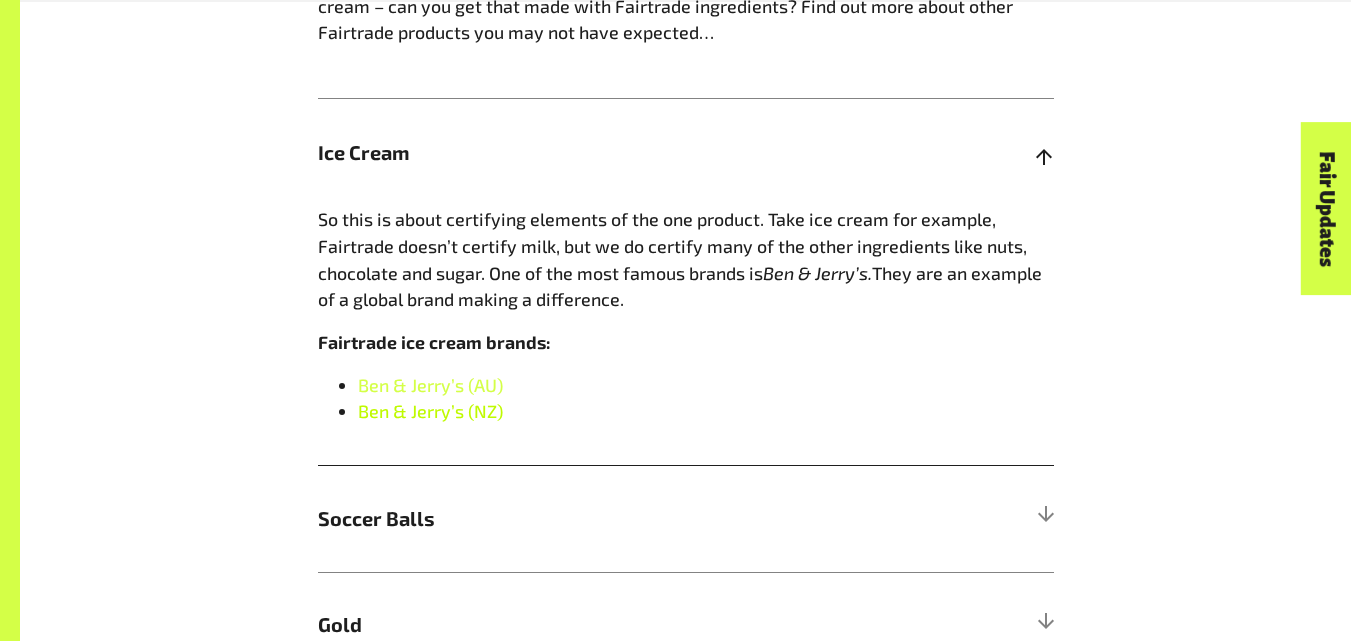 click on "Ben & Jerry’s (NZ)" at bounding box center (430, 411) 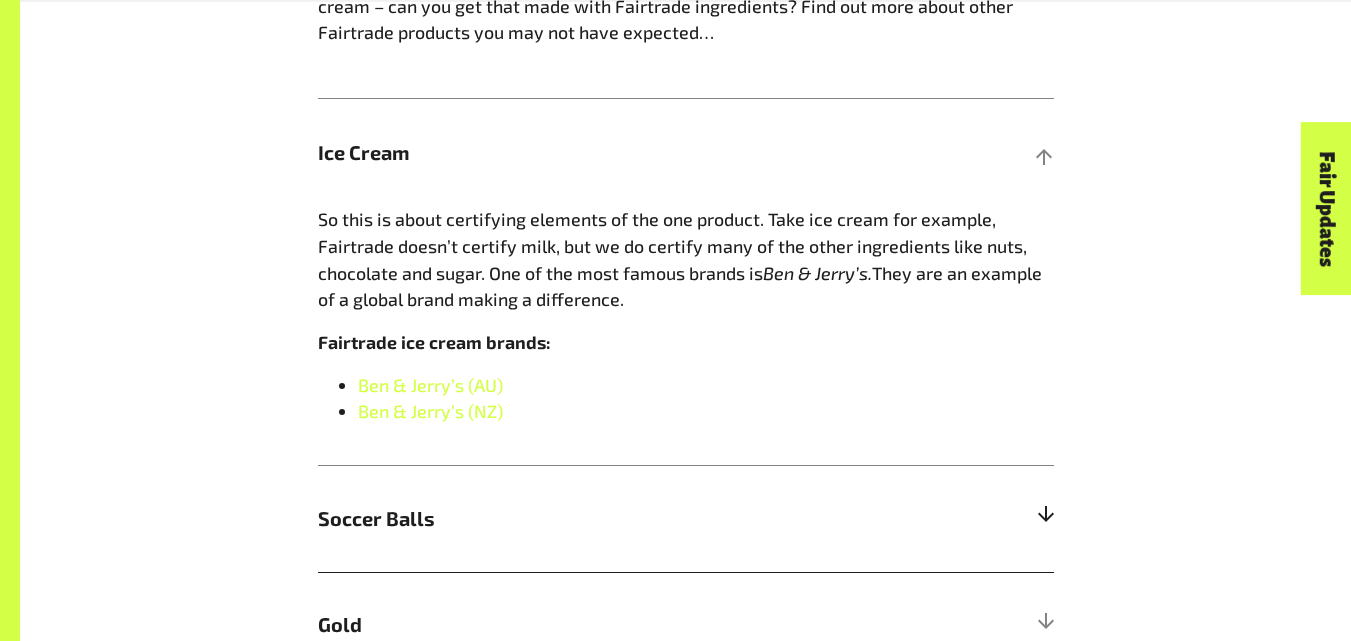 click on "Soccer Balls" at bounding box center (594, 519) 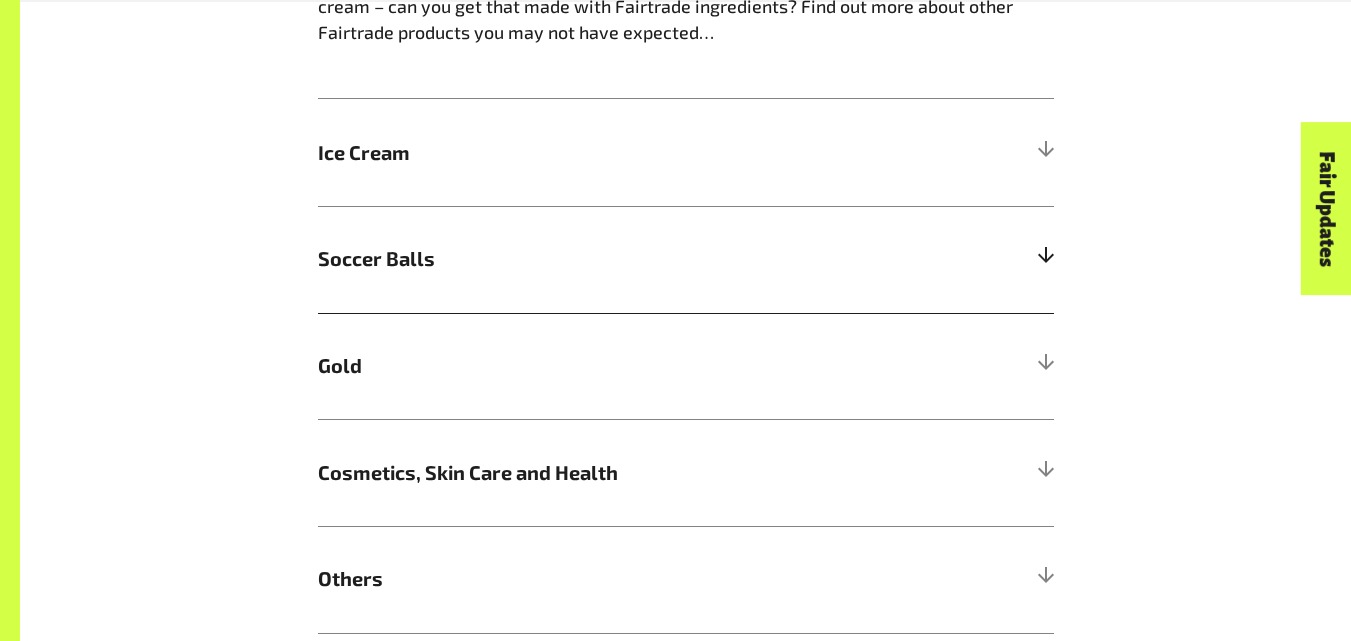 click on "Soccer Balls" at bounding box center [686, 259] 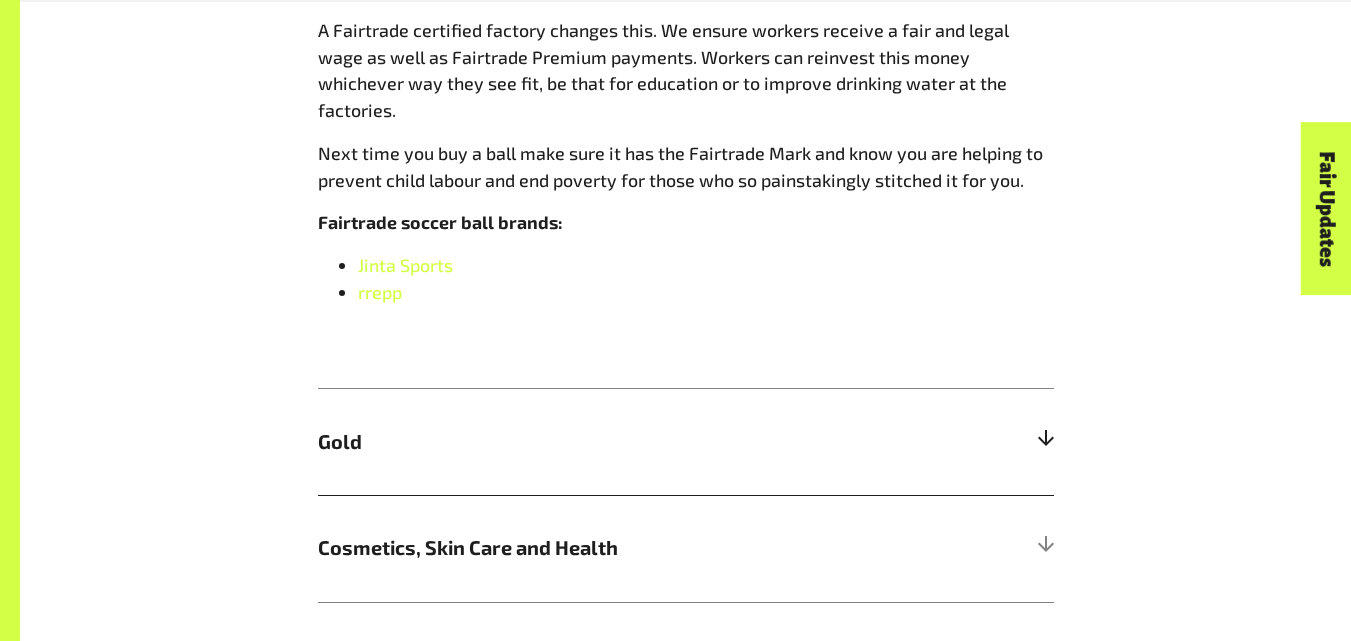 scroll, scrollTop: 1906, scrollLeft: 0, axis: vertical 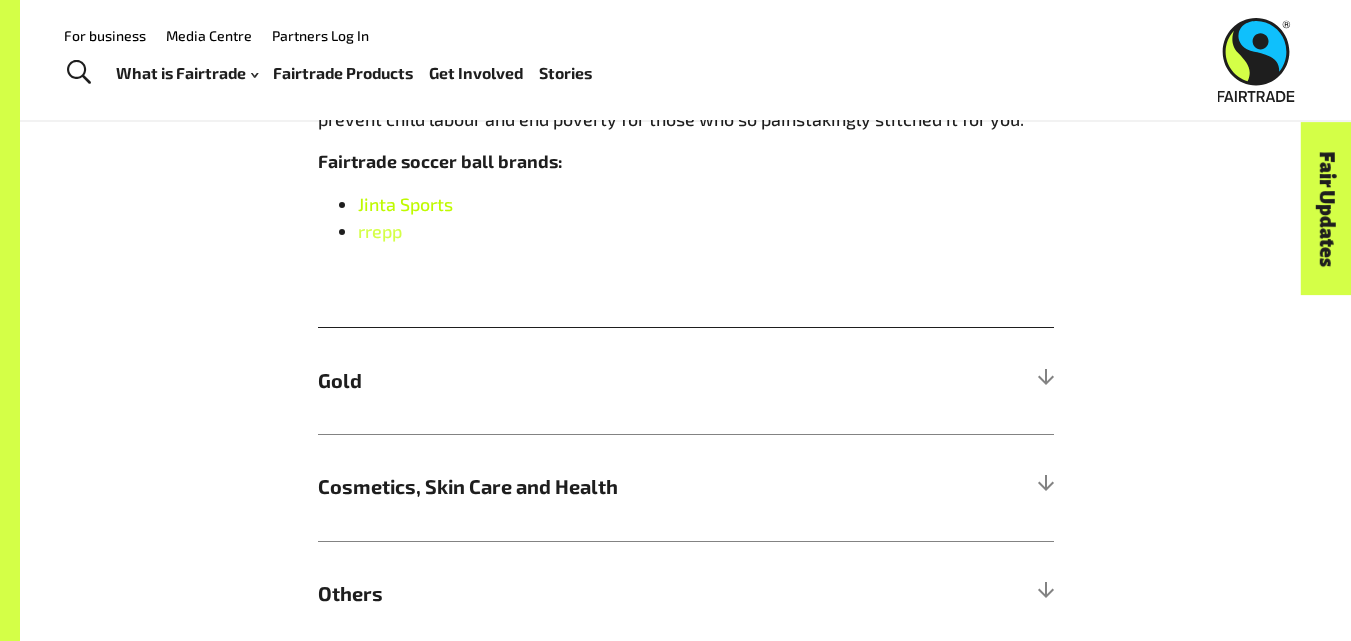 click on "Jinta Sports" at bounding box center (405, 204) 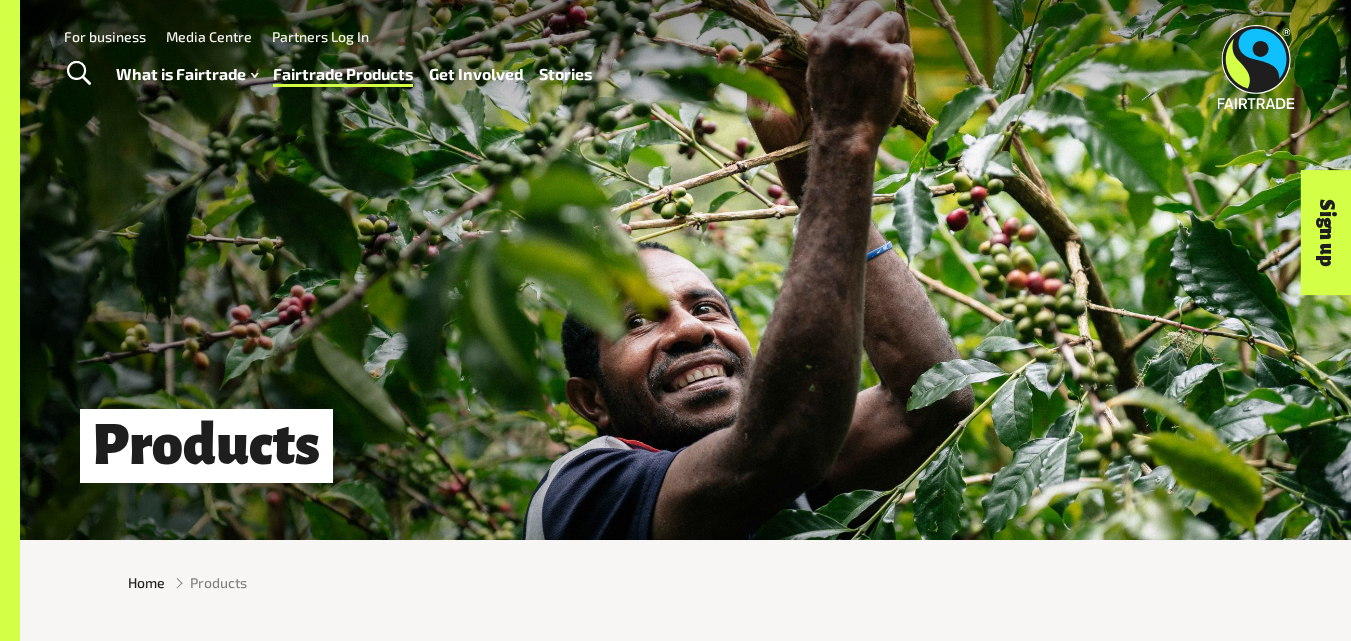 scroll, scrollTop: 0, scrollLeft: 0, axis: both 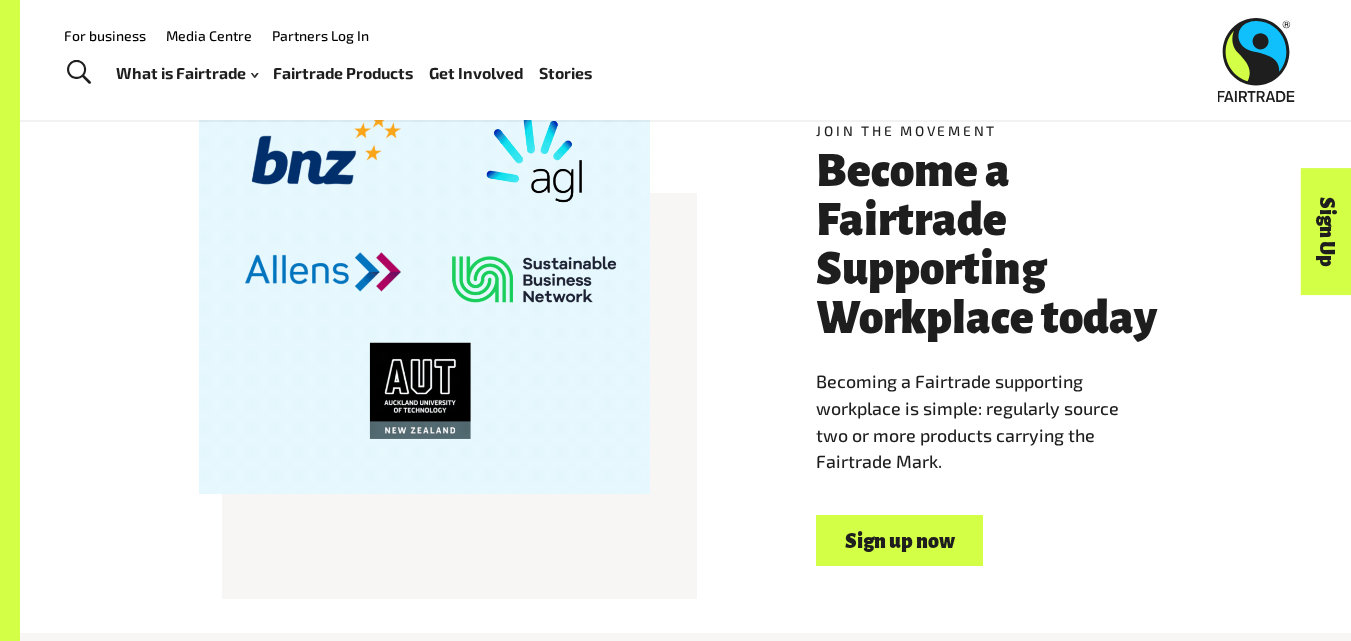 click at bounding box center [424, 268] 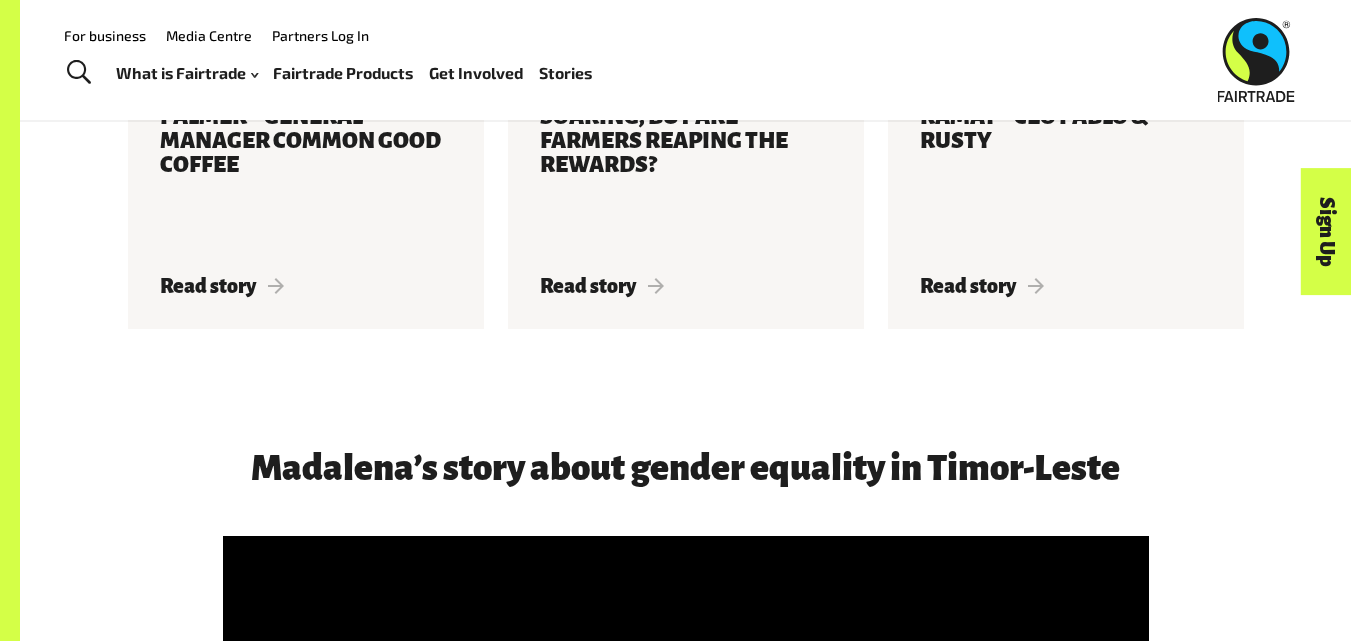 scroll, scrollTop: 2425, scrollLeft: 0, axis: vertical 